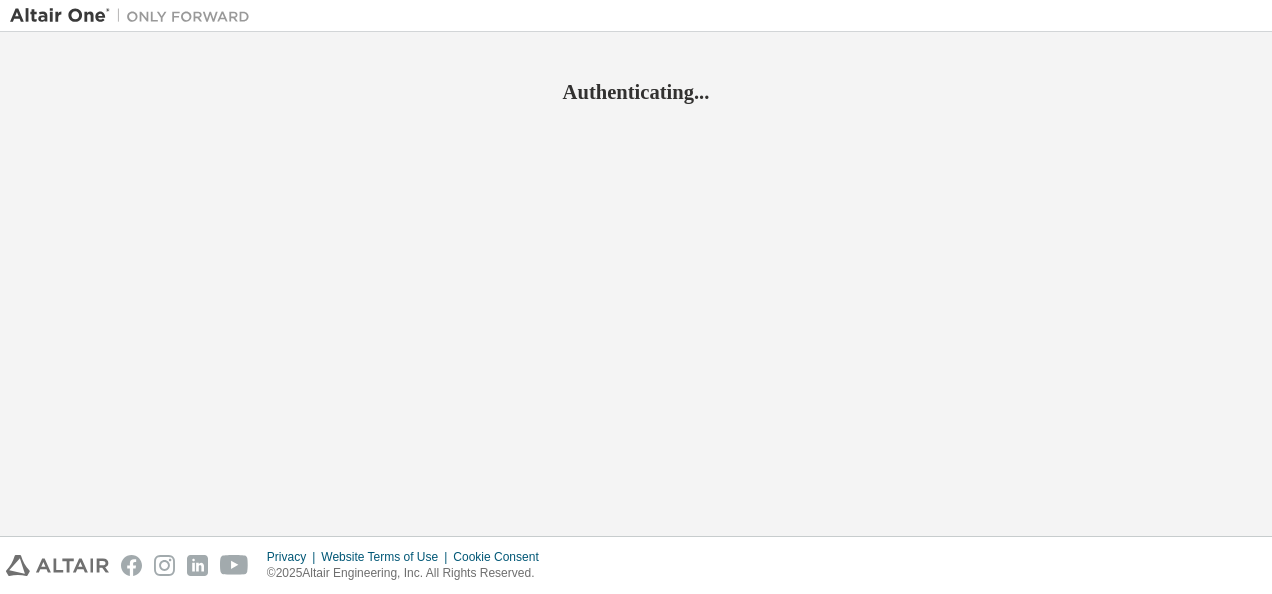 scroll, scrollTop: 0, scrollLeft: 0, axis: both 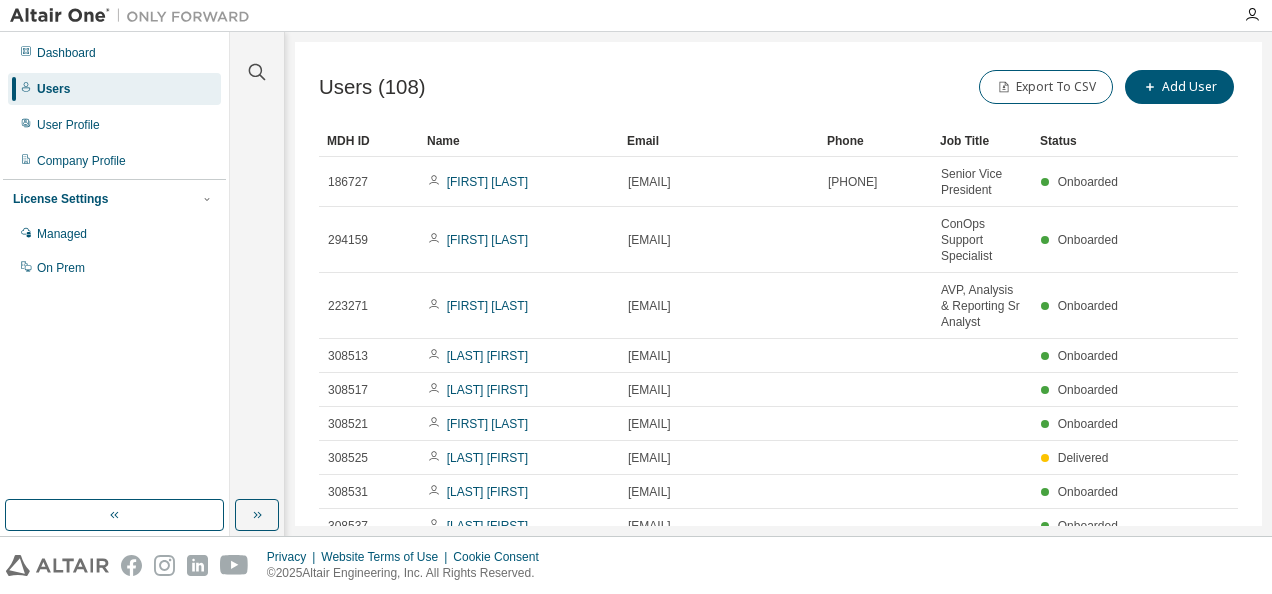click at bounding box center [746, 15] 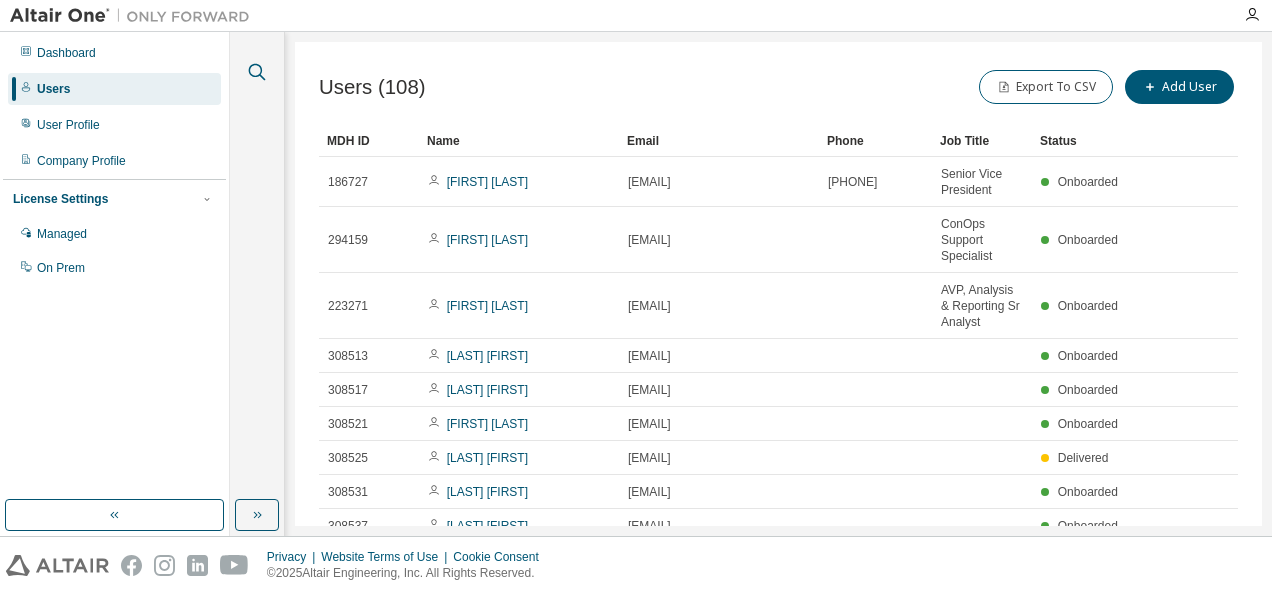 click 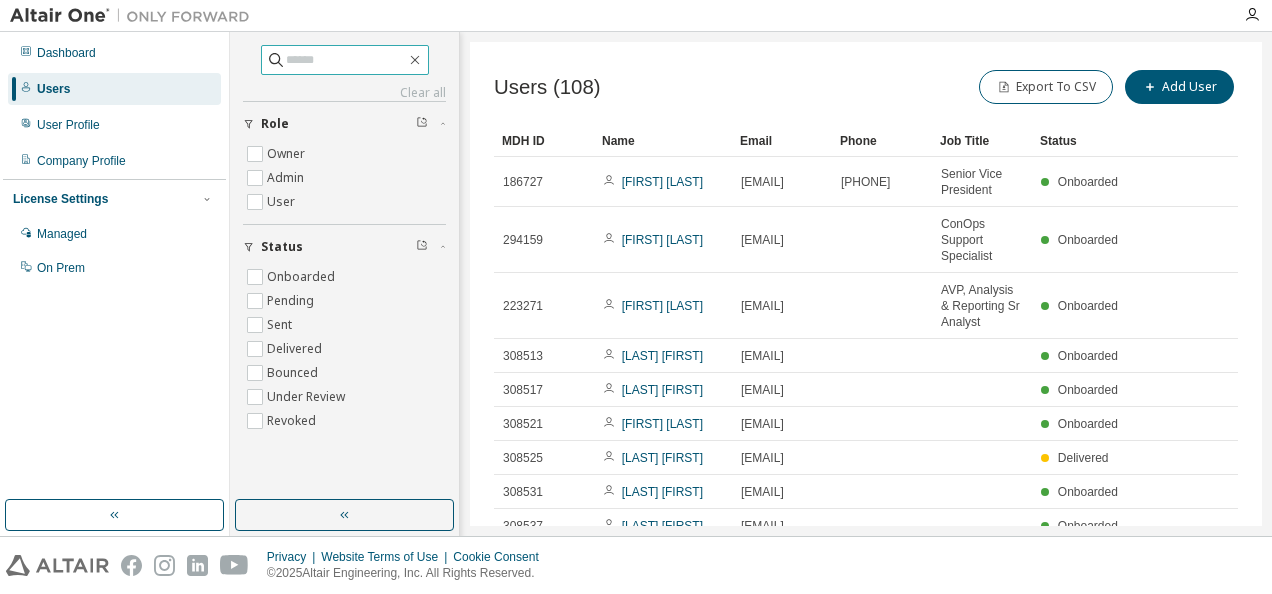 click at bounding box center (346, 60) 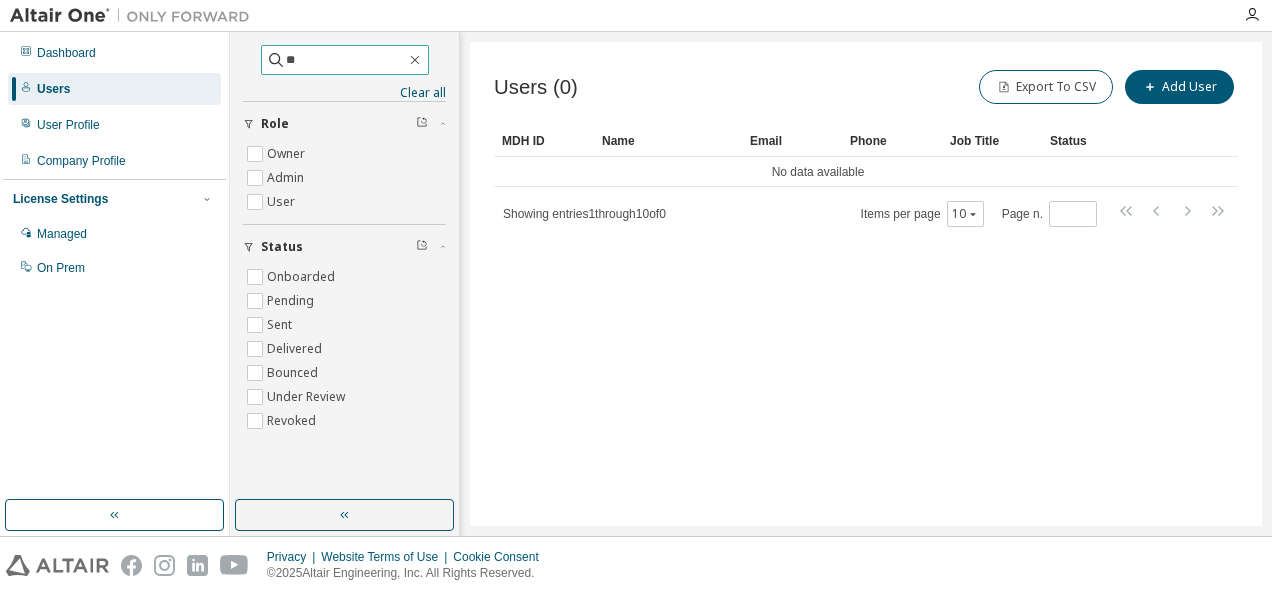 type on "*" 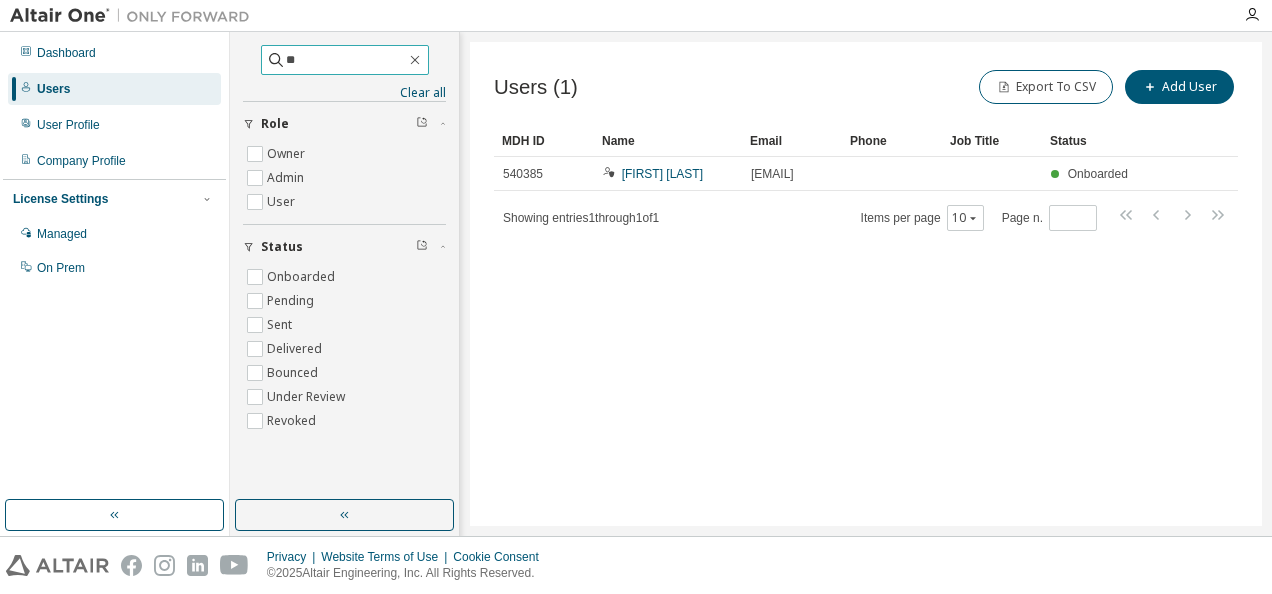 type on "*" 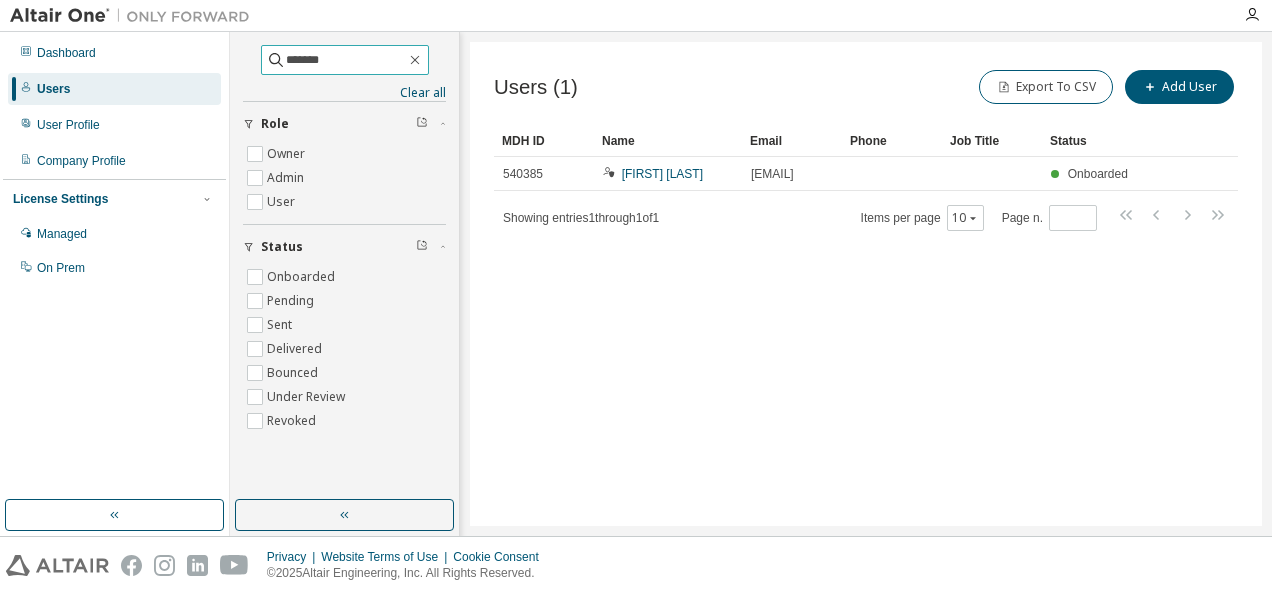 type on "*******" 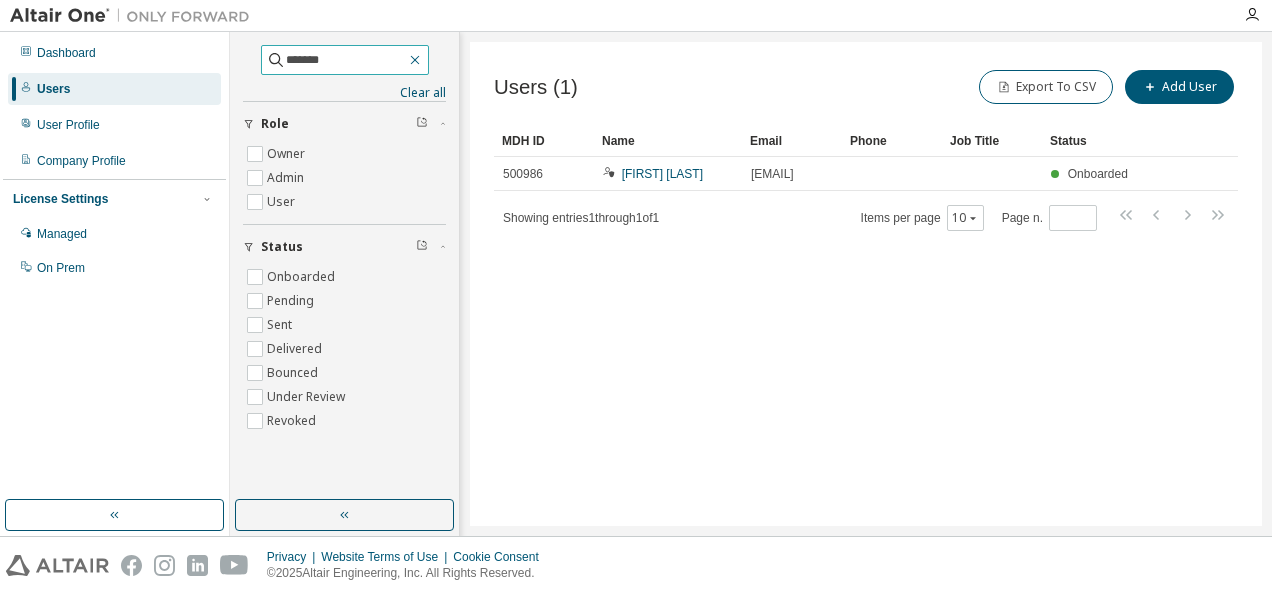 click 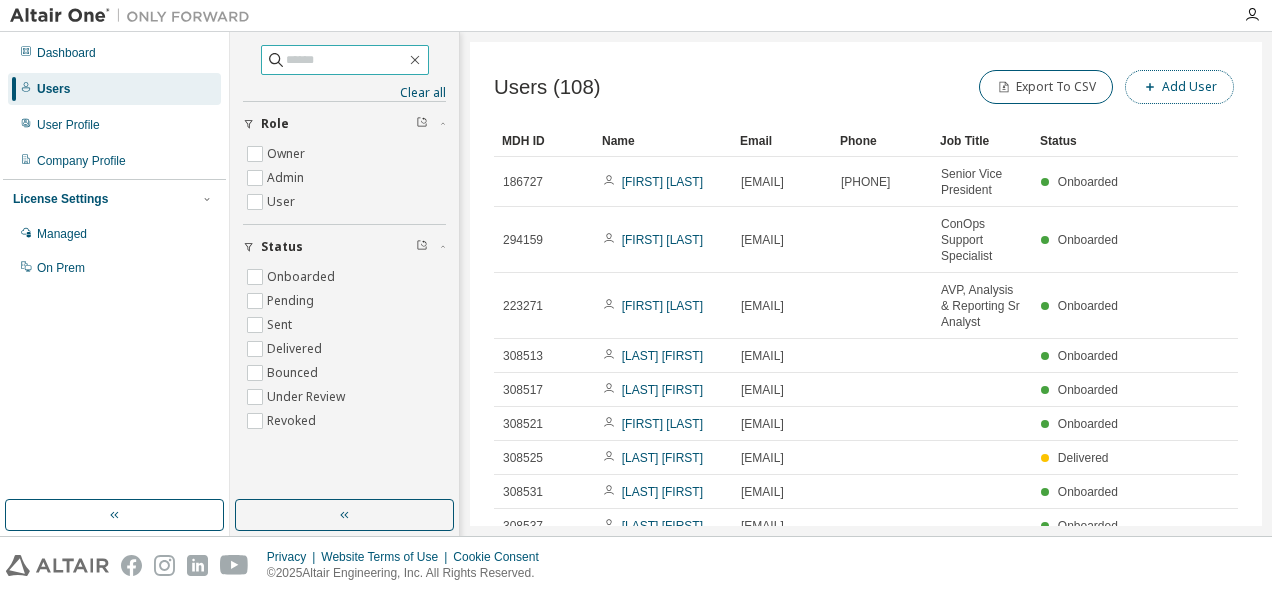 click on "Add User" at bounding box center (1179, 87) 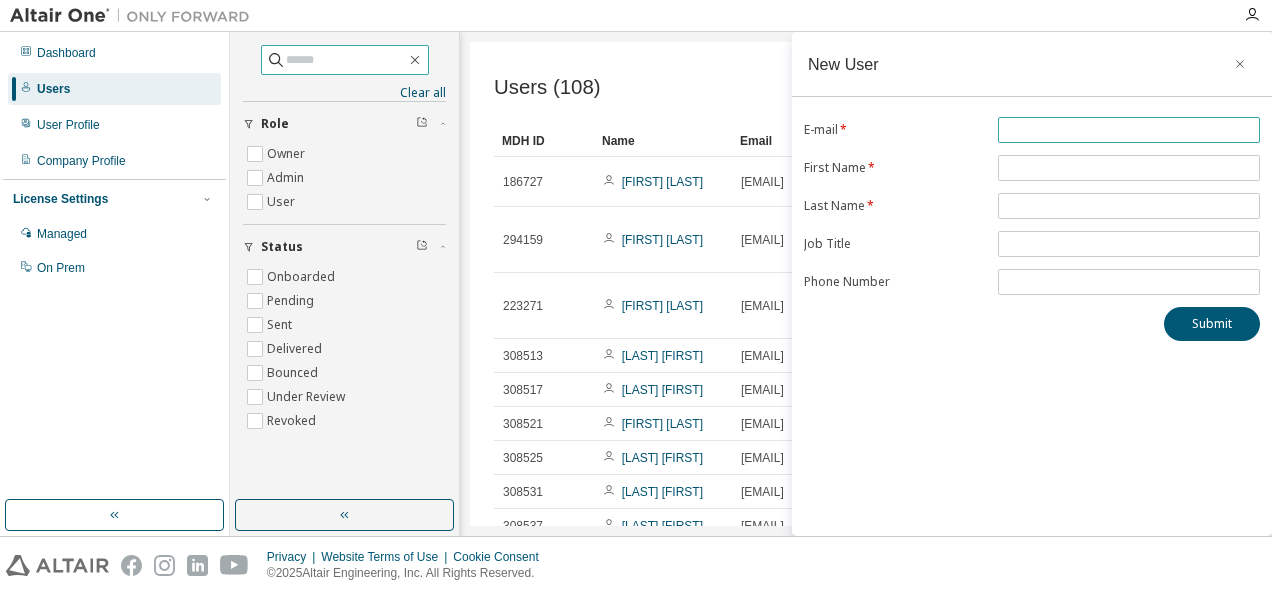 click at bounding box center (1129, 130) 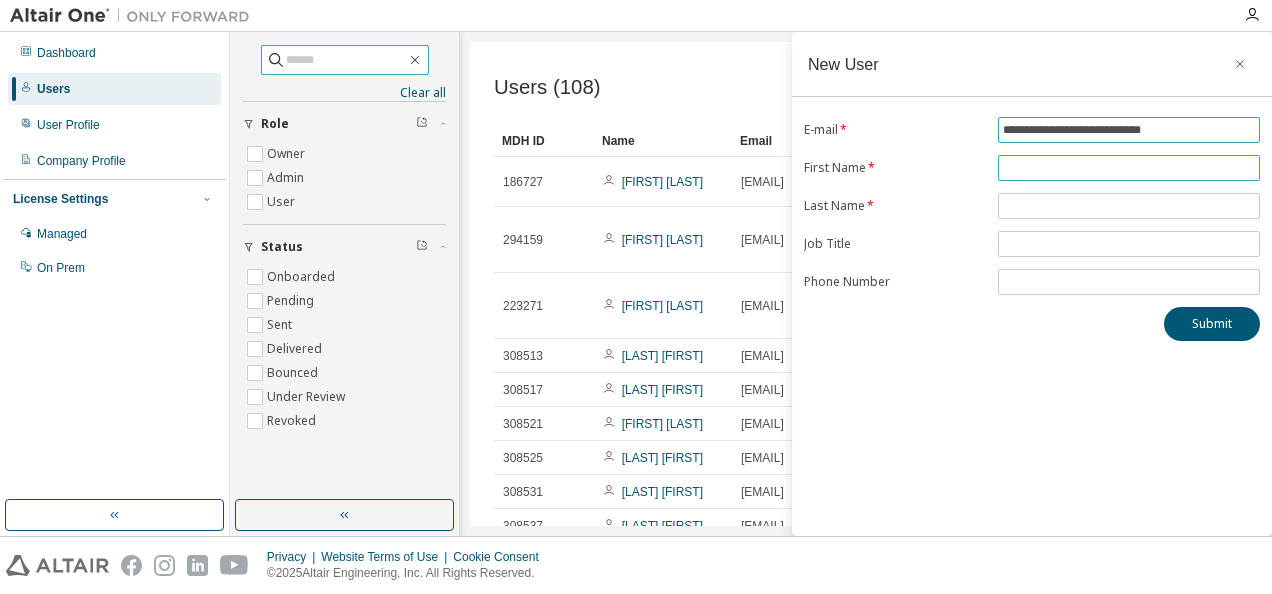 type on "**********" 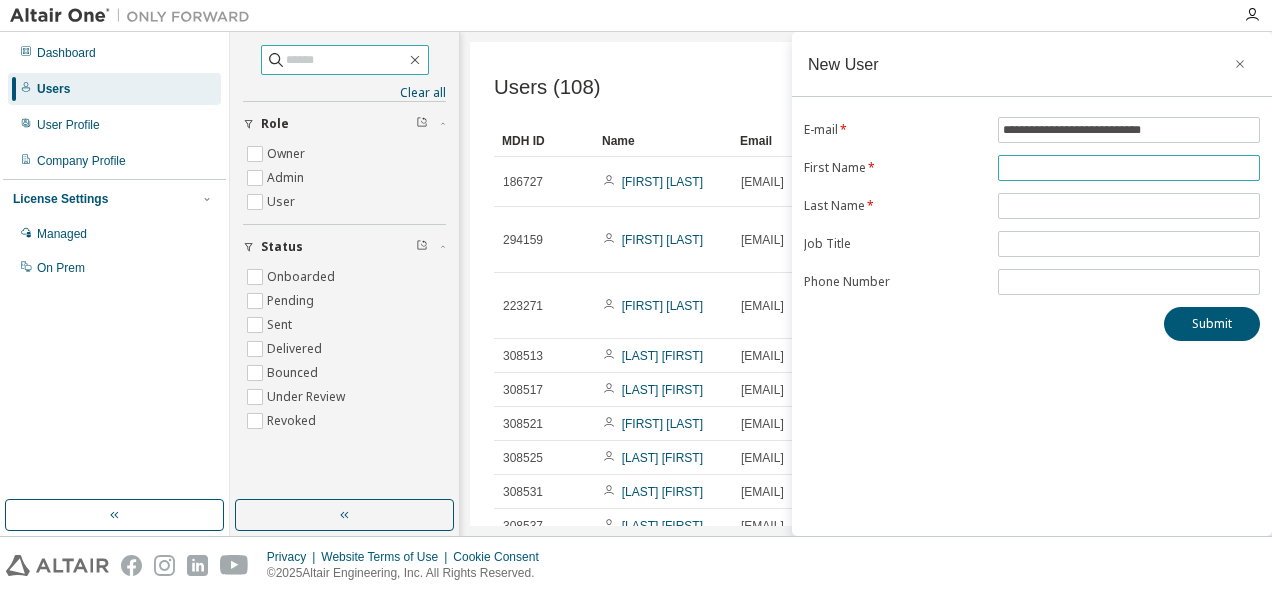 click at bounding box center [1129, 168] 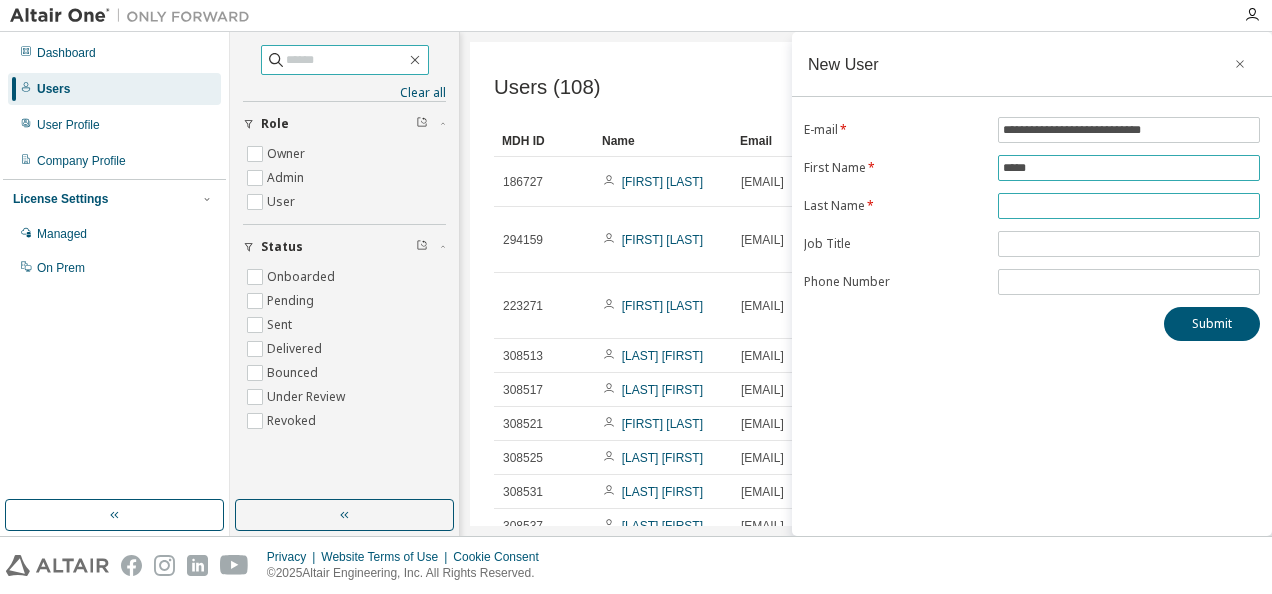 type on "*****" 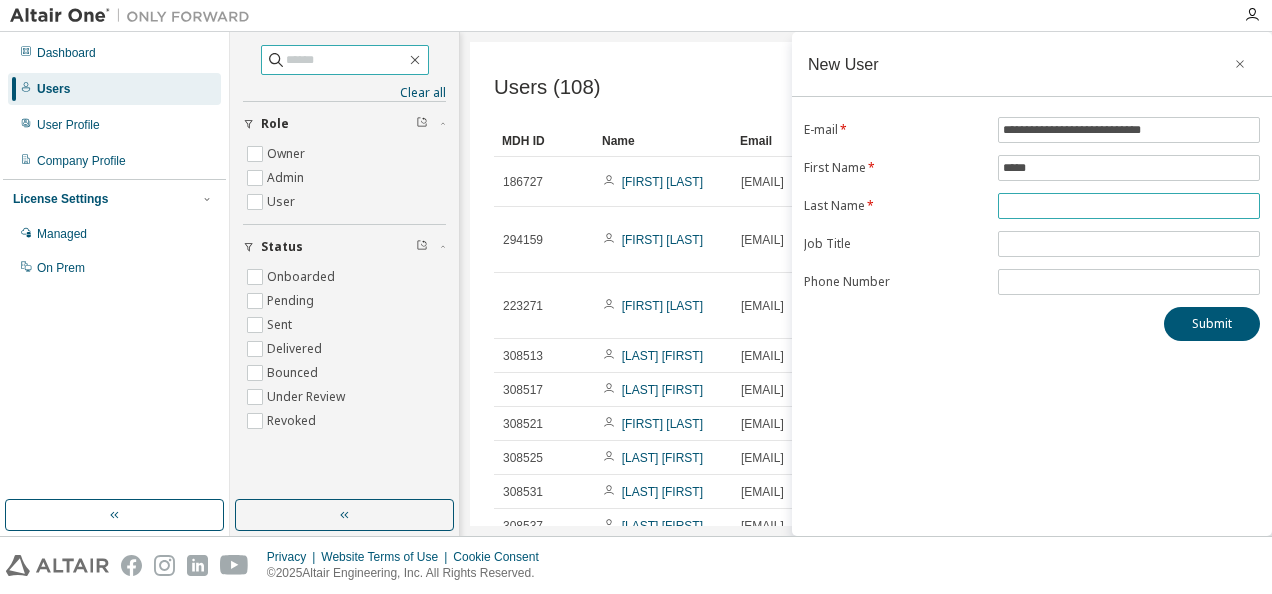 click at bounding box center (1129, 206) 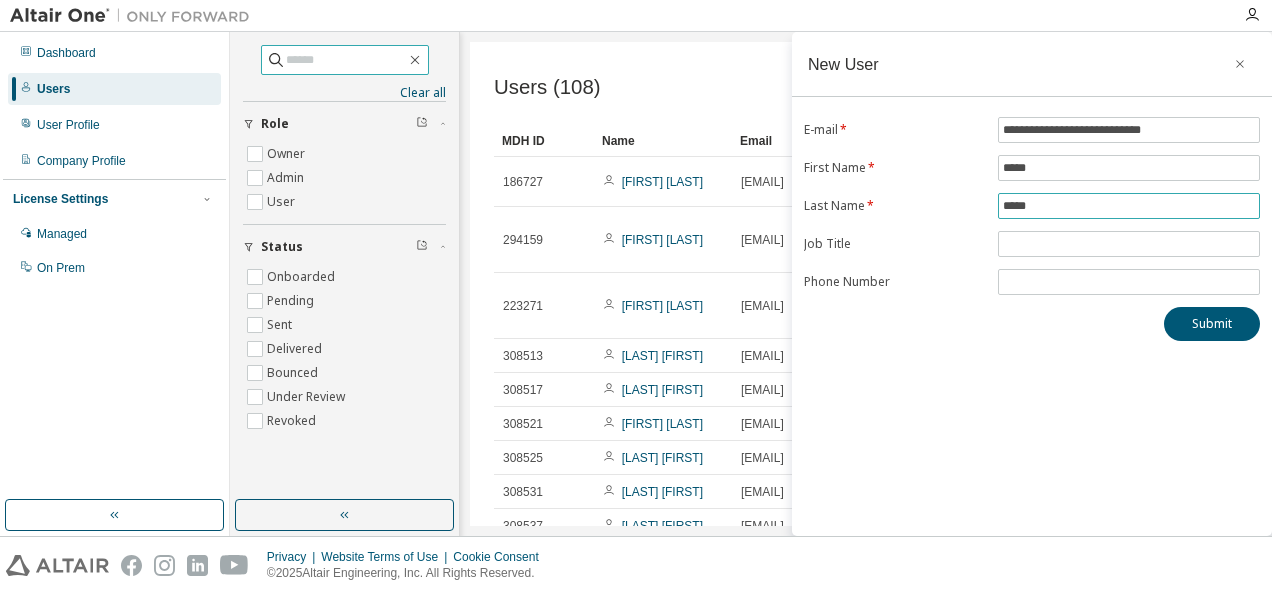 type on "*****" 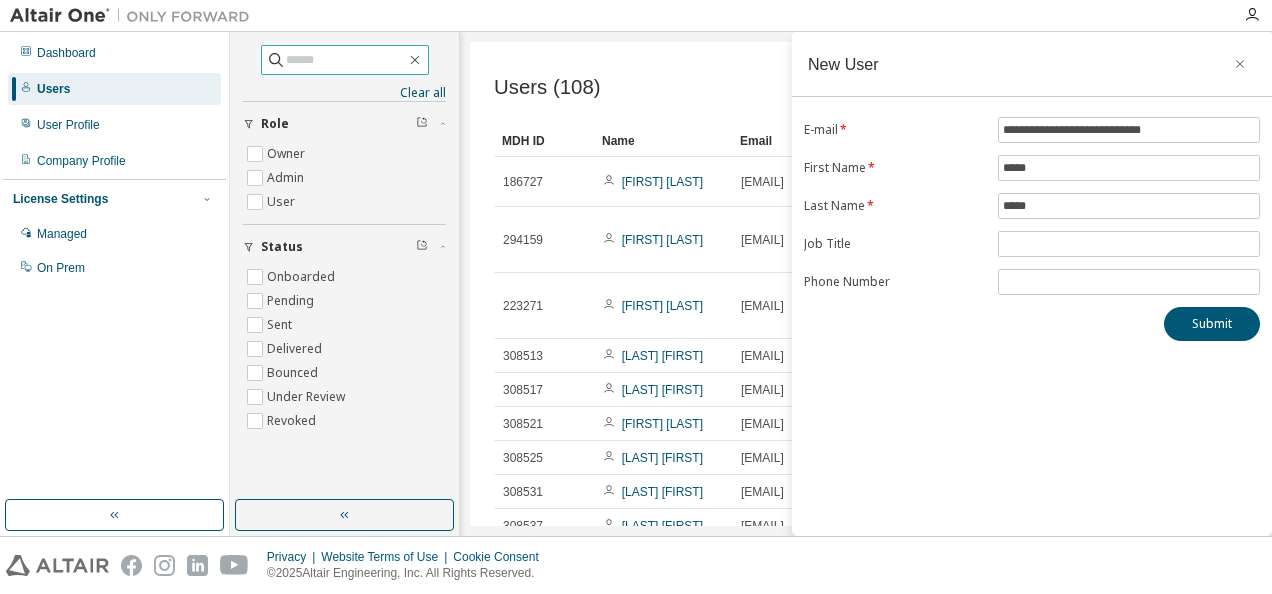 click on "**********" at bounding box center (1032, 284) 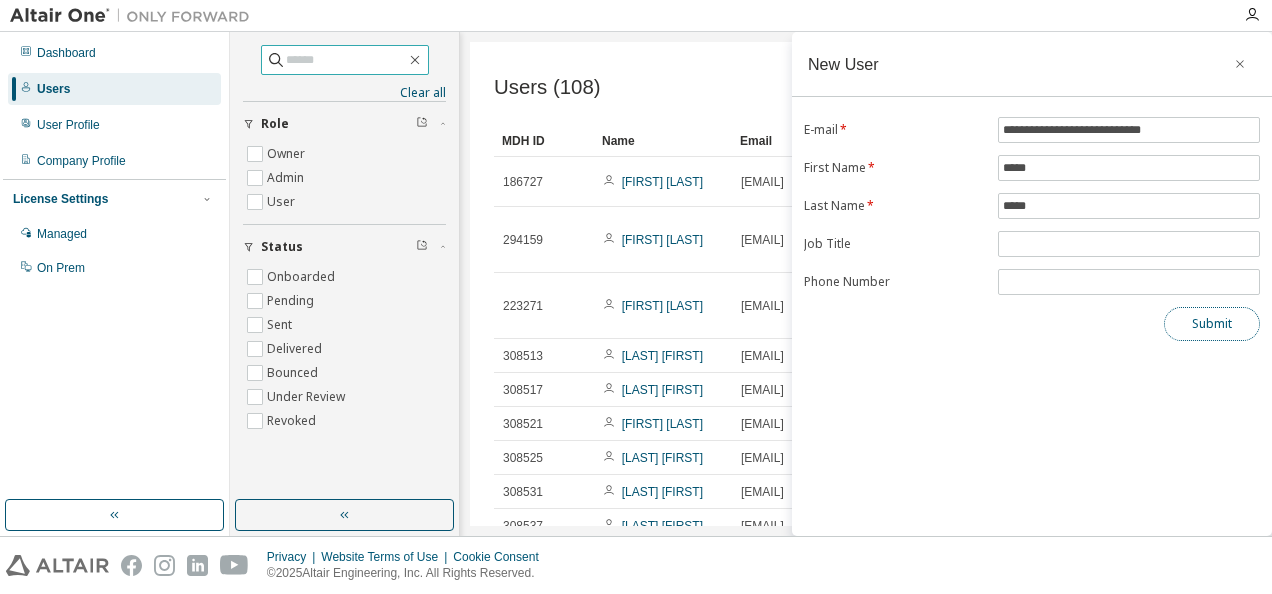 click on "Submit" at bounding box center [1212, 324] 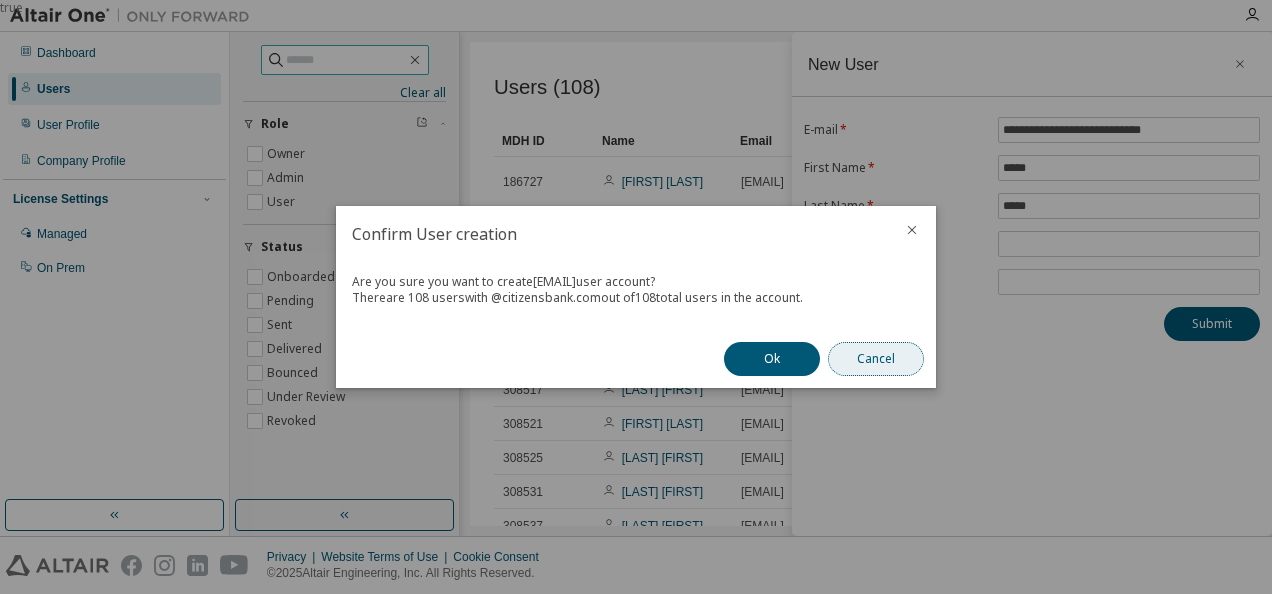 click on "Cancel" at bounding box center (876, 359) 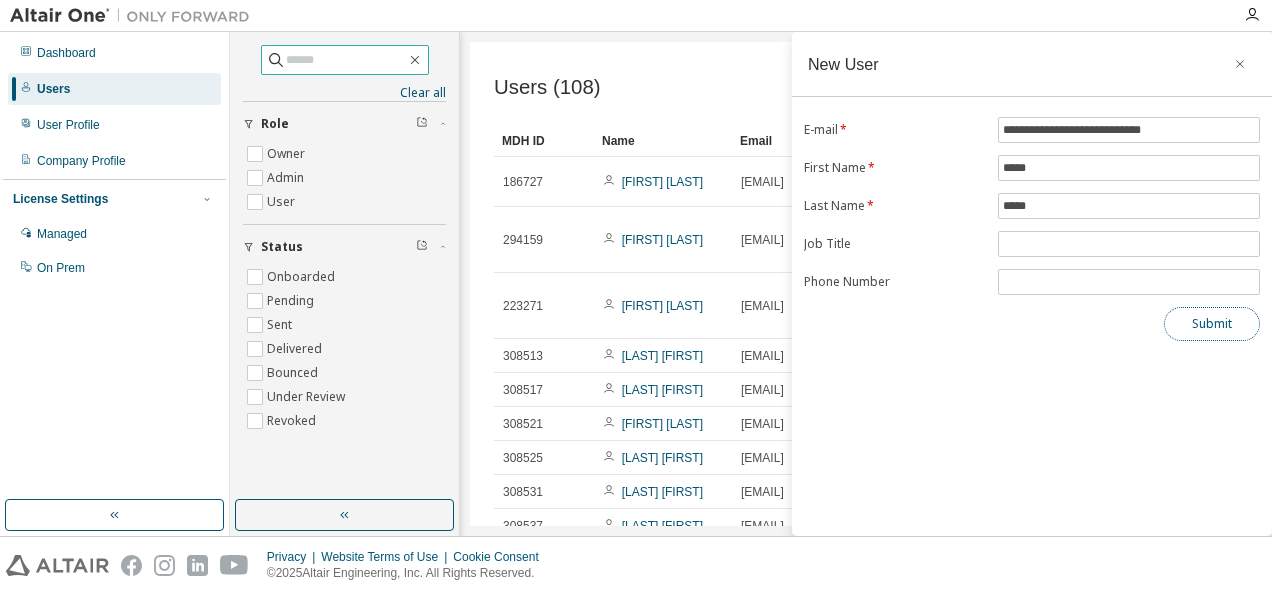 click on "Submit" at bounding box center [1212, 324] 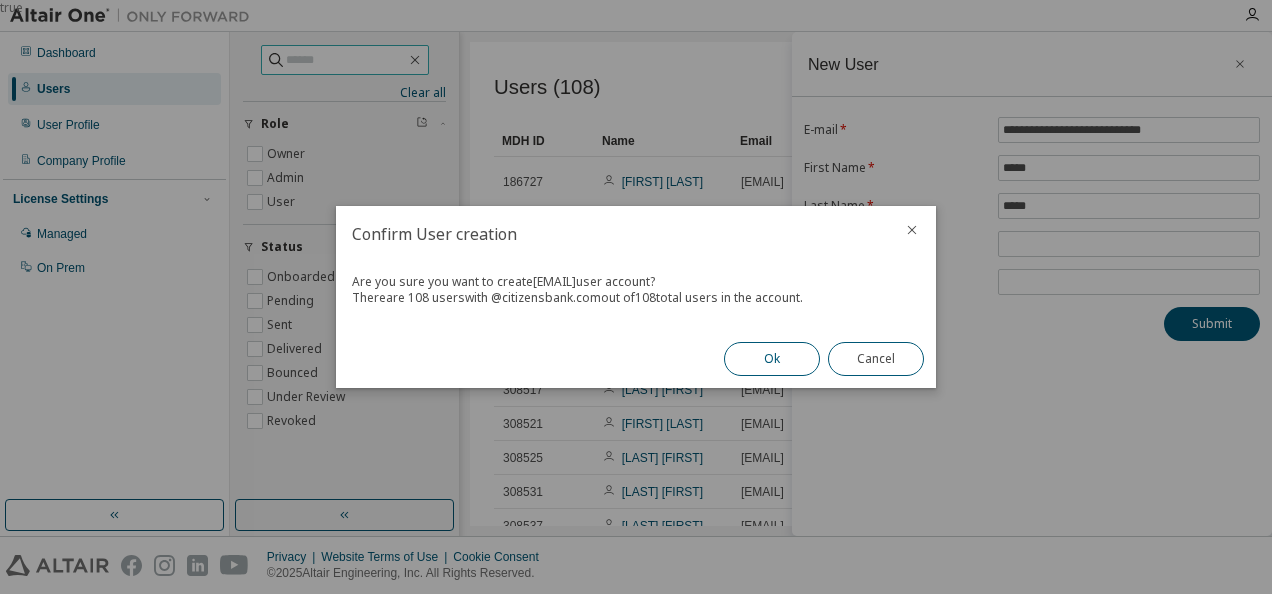 click on "Ok" at bounding box center [772, 359] 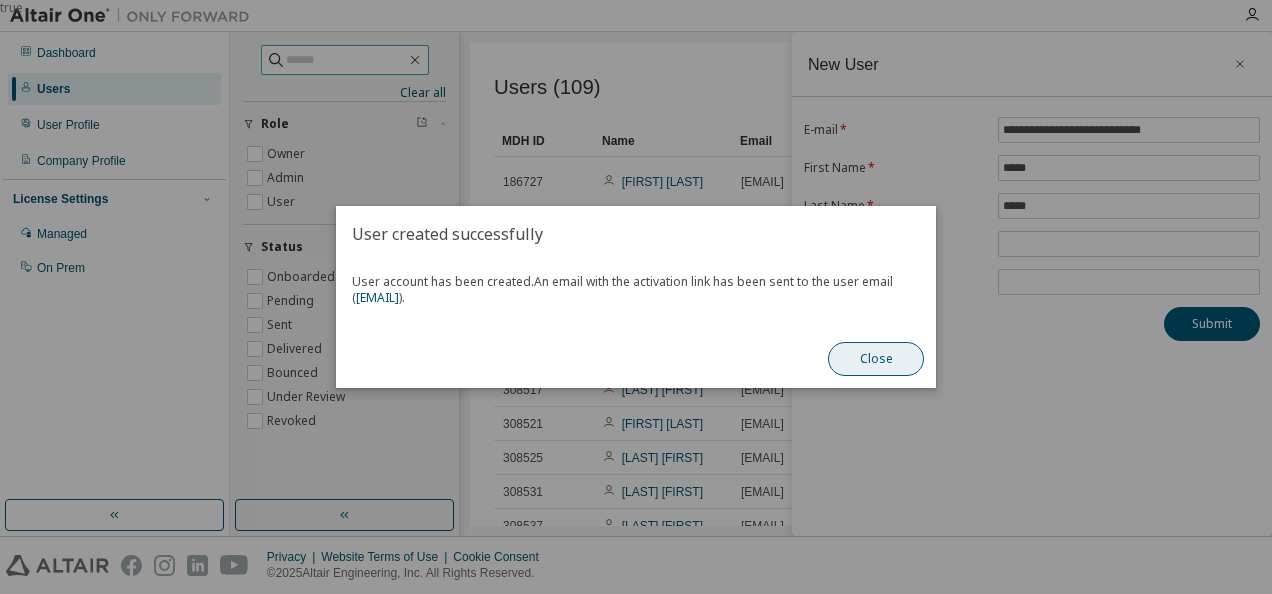 click on "Close" at bounding box center (876, 359) 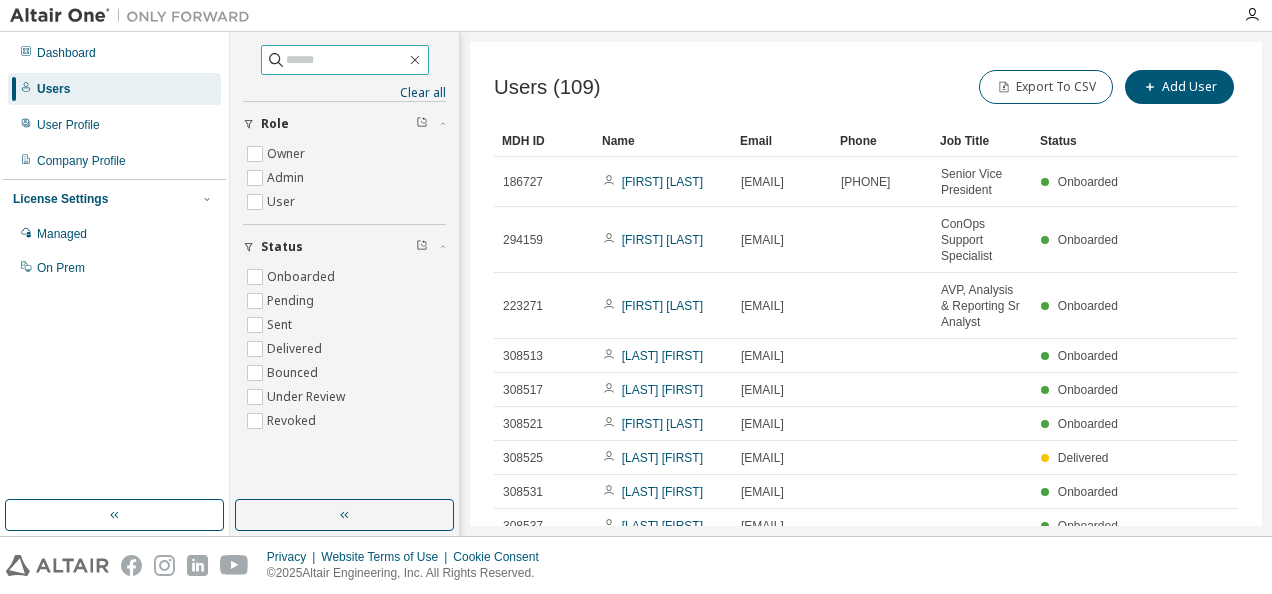click at bounding box center (345, 60) 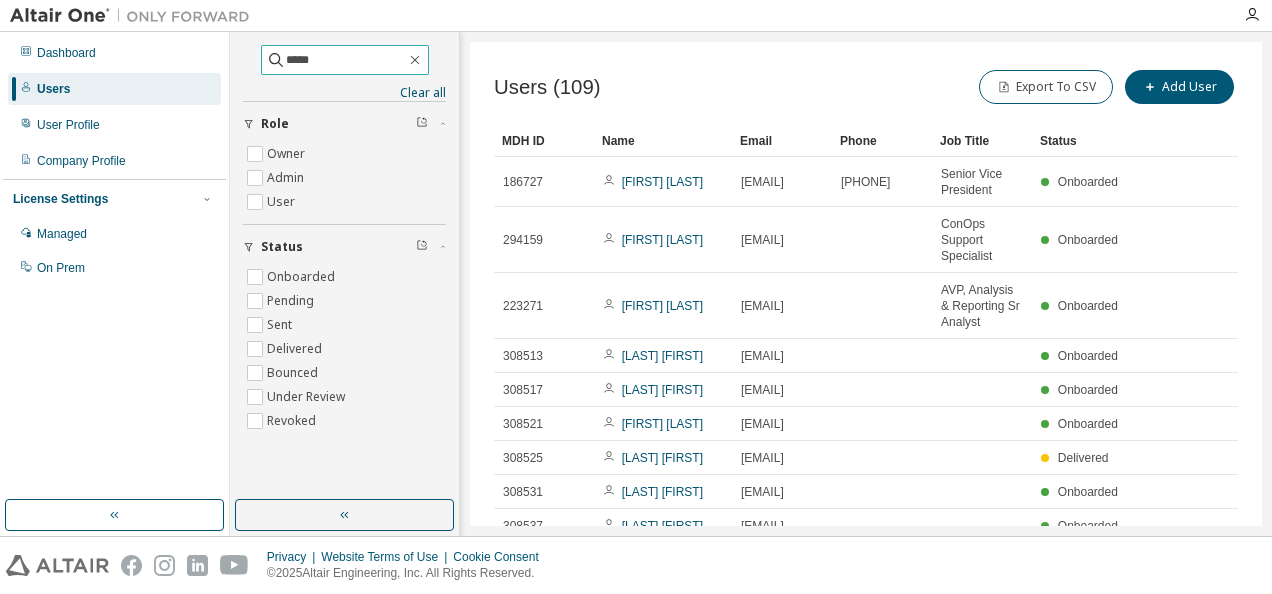 type on "*****" 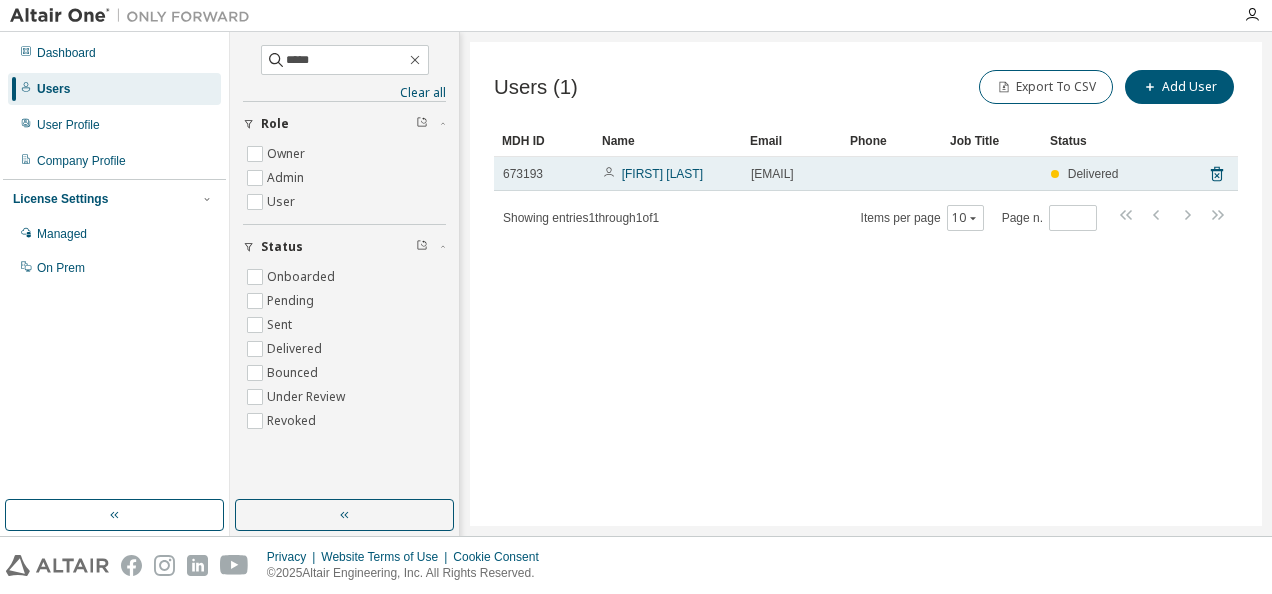 click on "673193" at bounding box center (523, 174) 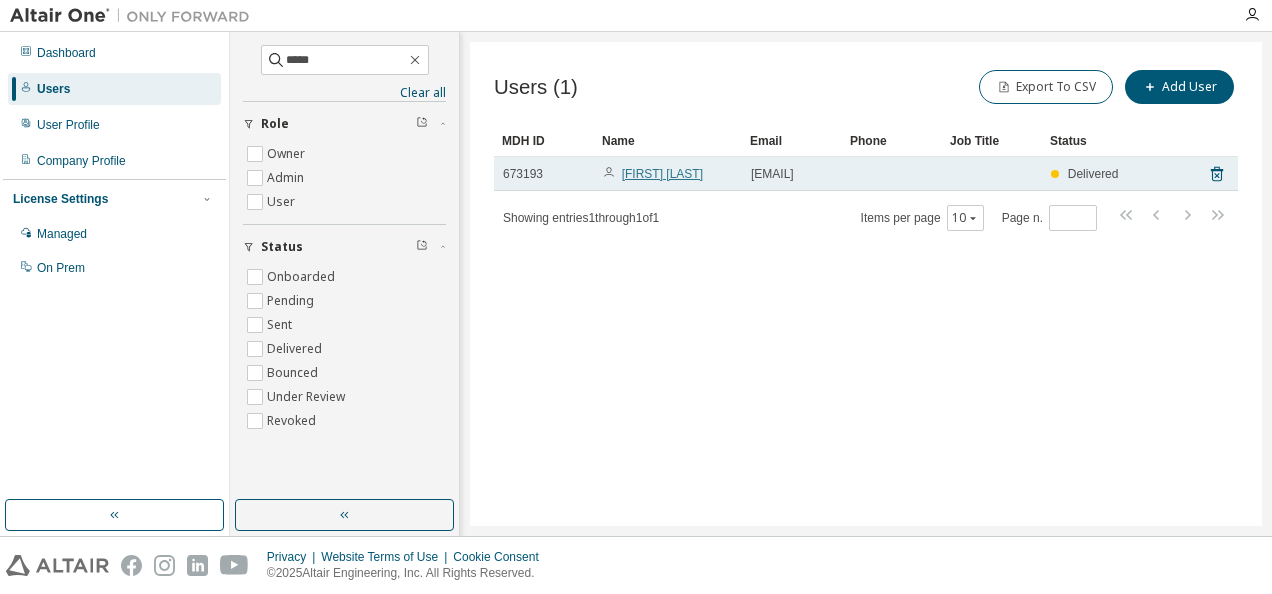 click on "[FIRST] [LAST]" at bounding box center [662, 174] 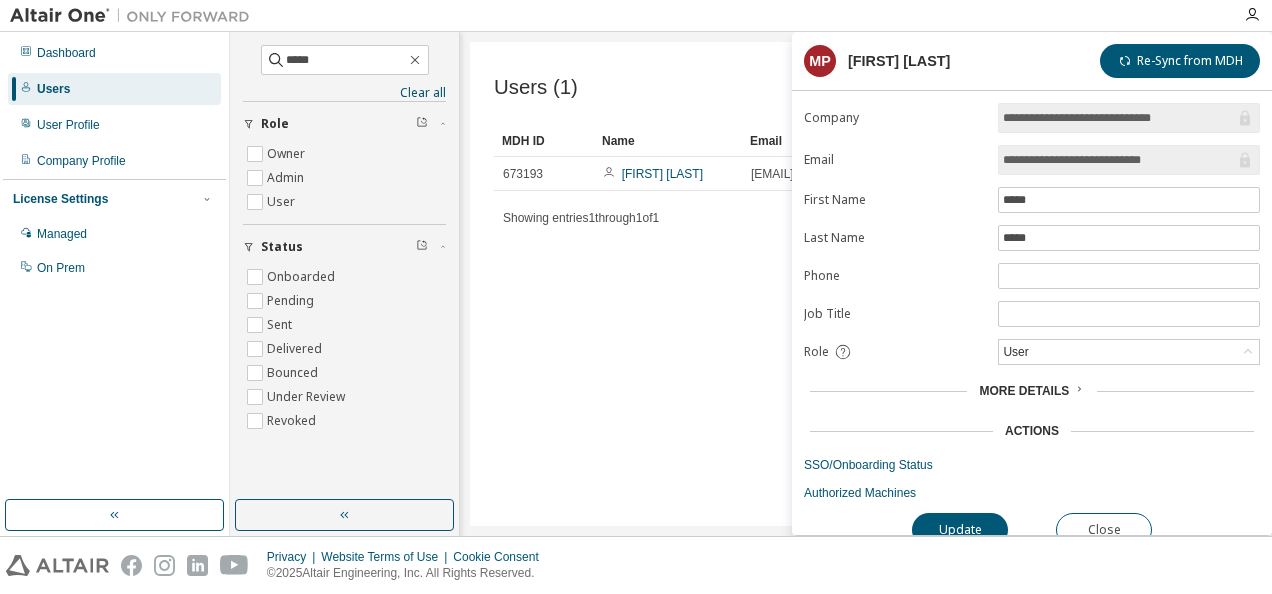 scroll, scrollTop: 15, scrollLeft: 0, axis: vertical 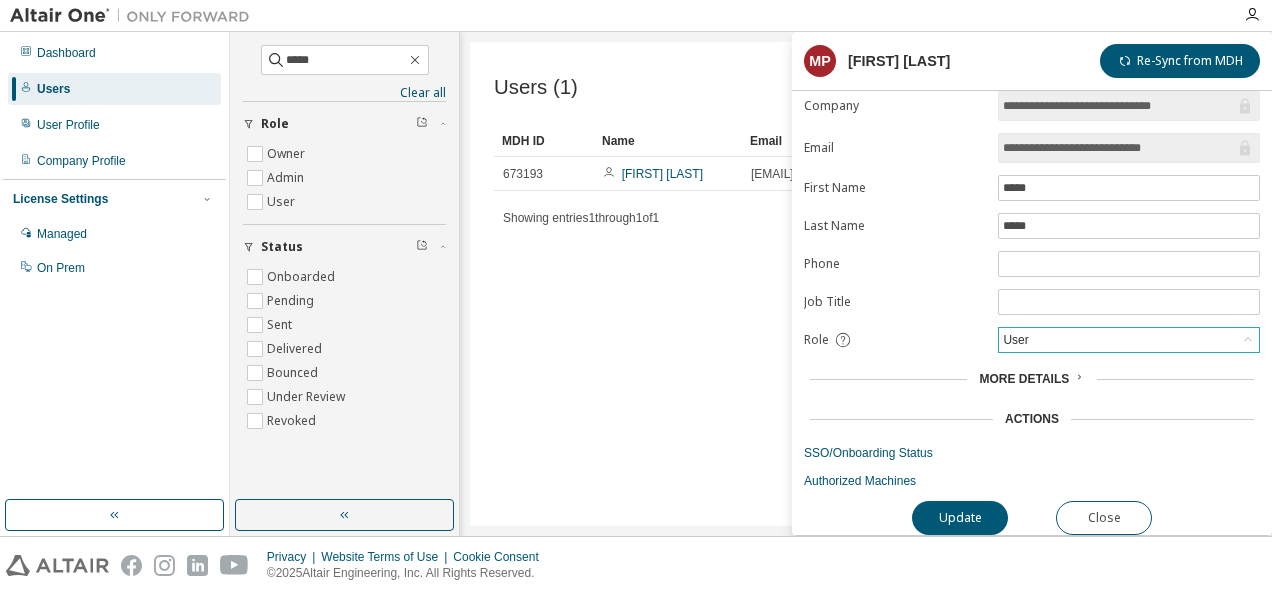 click on "User" at bounding box center (1129, 340) 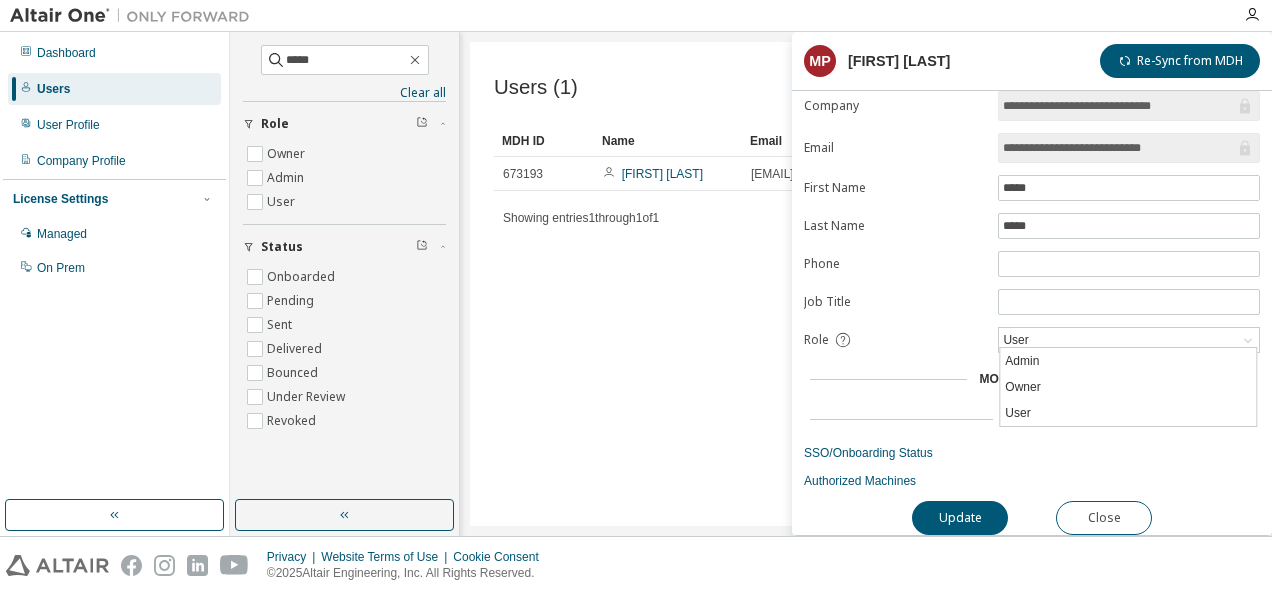 click on "Senior Vice President Users (1) Export To CSV Add User Clear Load Save Save As Field Operator Value Select filter Select operand Add criteria Search MDH ID Name Email Phone Job Title Status 673193    [FIRST] [LAST] [EMAIL] Delivered Showing entries  1  through  1  of  1 Items per page 10 Page n. *" at bounding box center [866, 284] 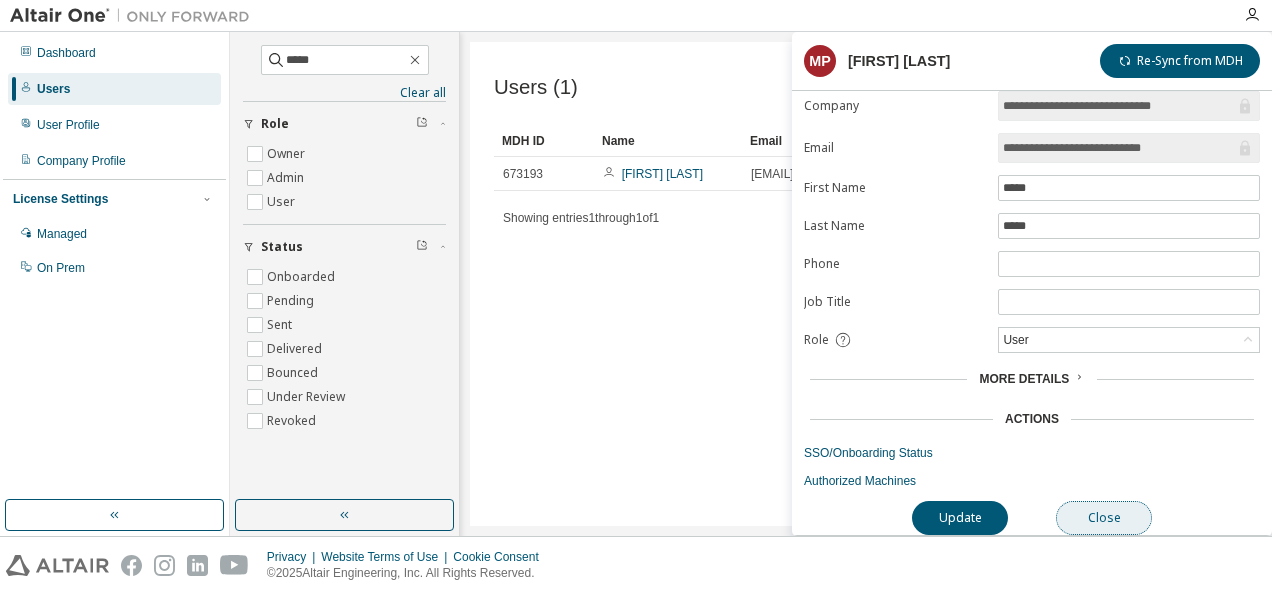 click on "Close" at bounding box center [1104, 518] 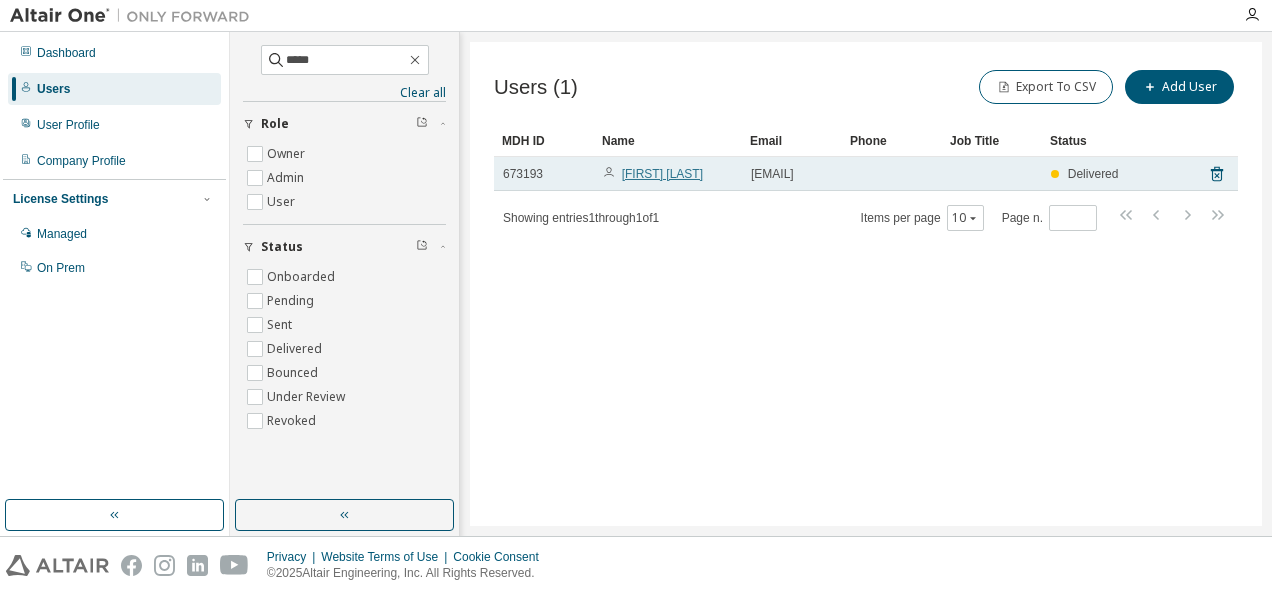 click on "[FIRST] [LAST]" at bounding box center [662, 174] 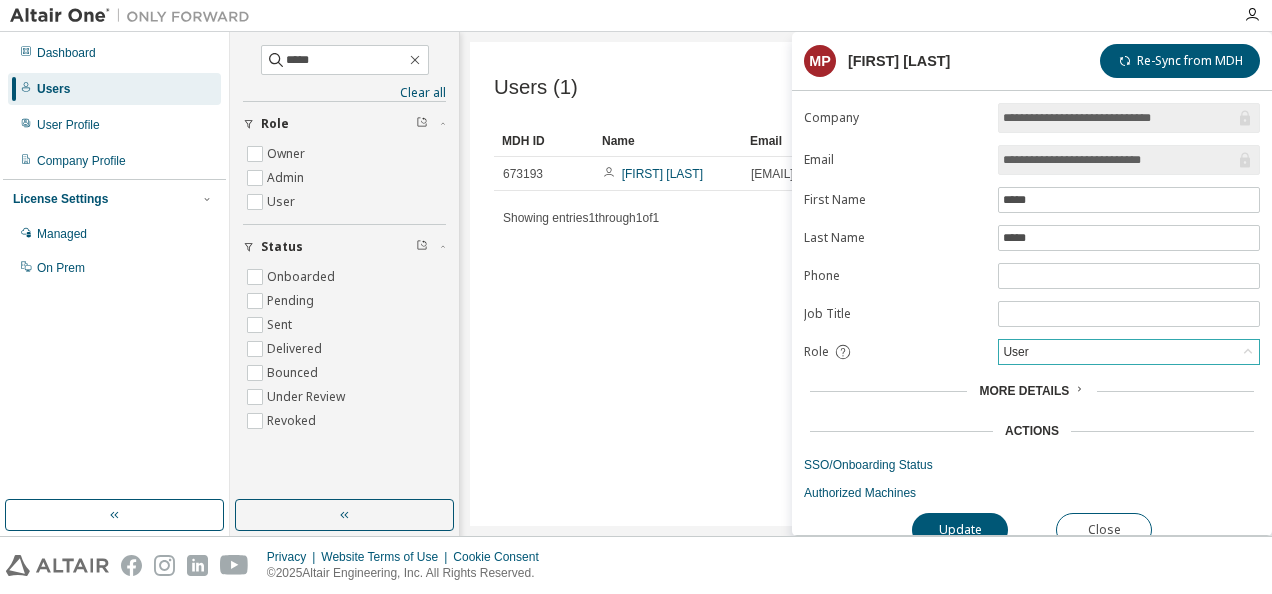 click on "User" at bounding box center (1129, 352) 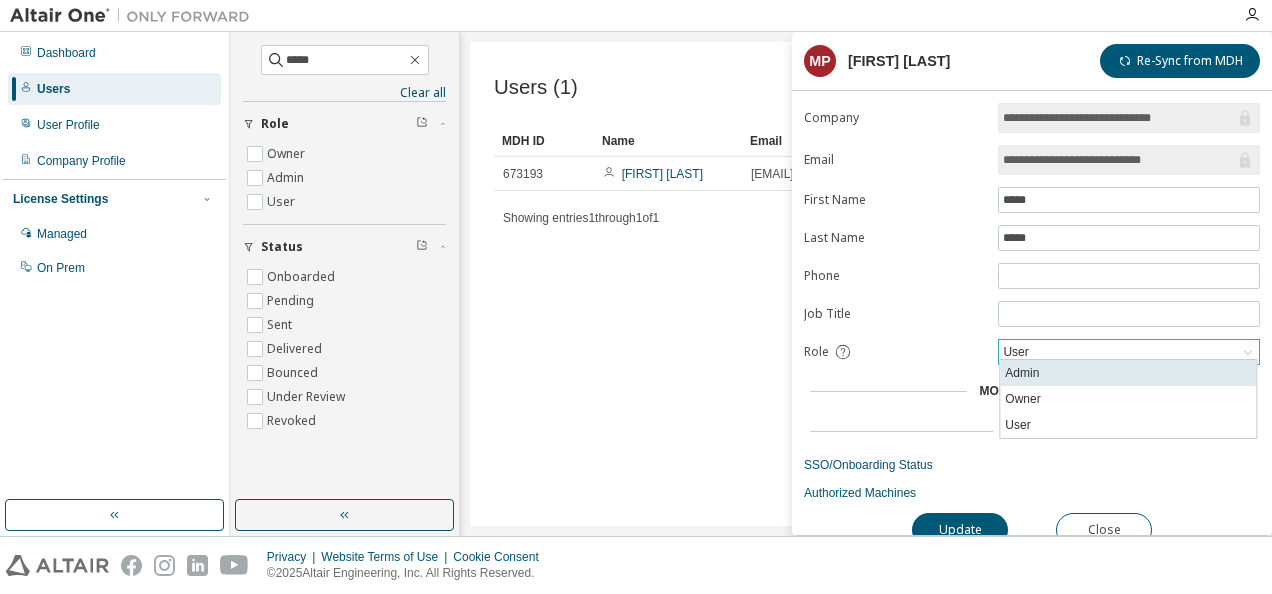 click on "Admin" at bounding box center [1128, 373] 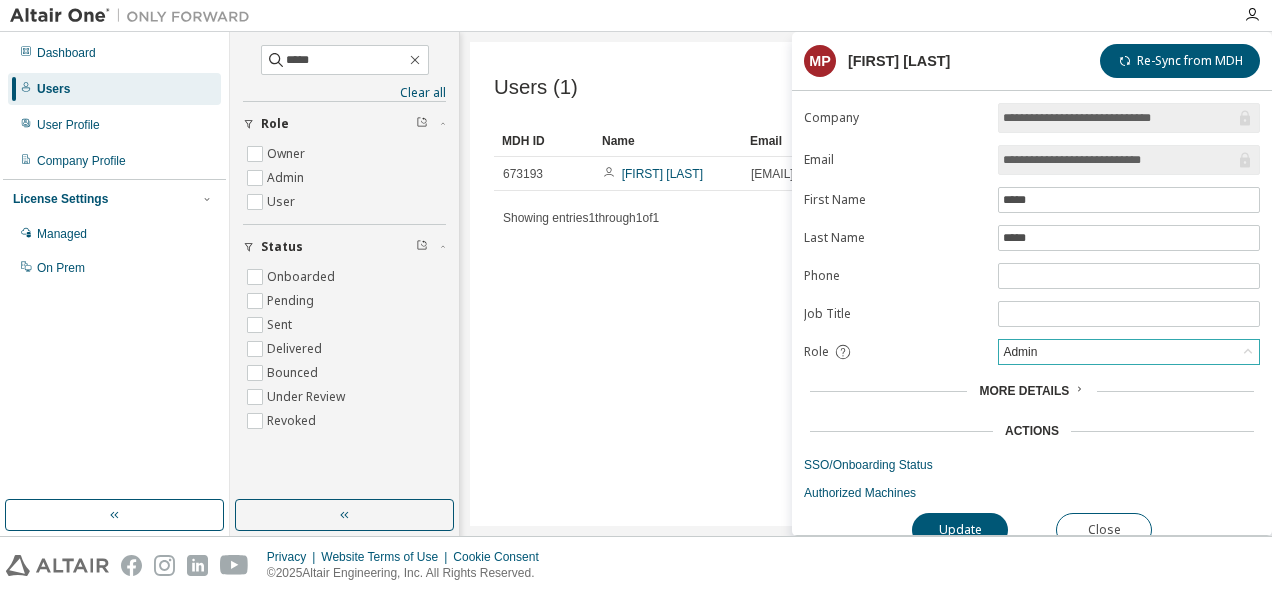 scroll, scrollTop: 15, scrollLeft: 0, axis: vertical 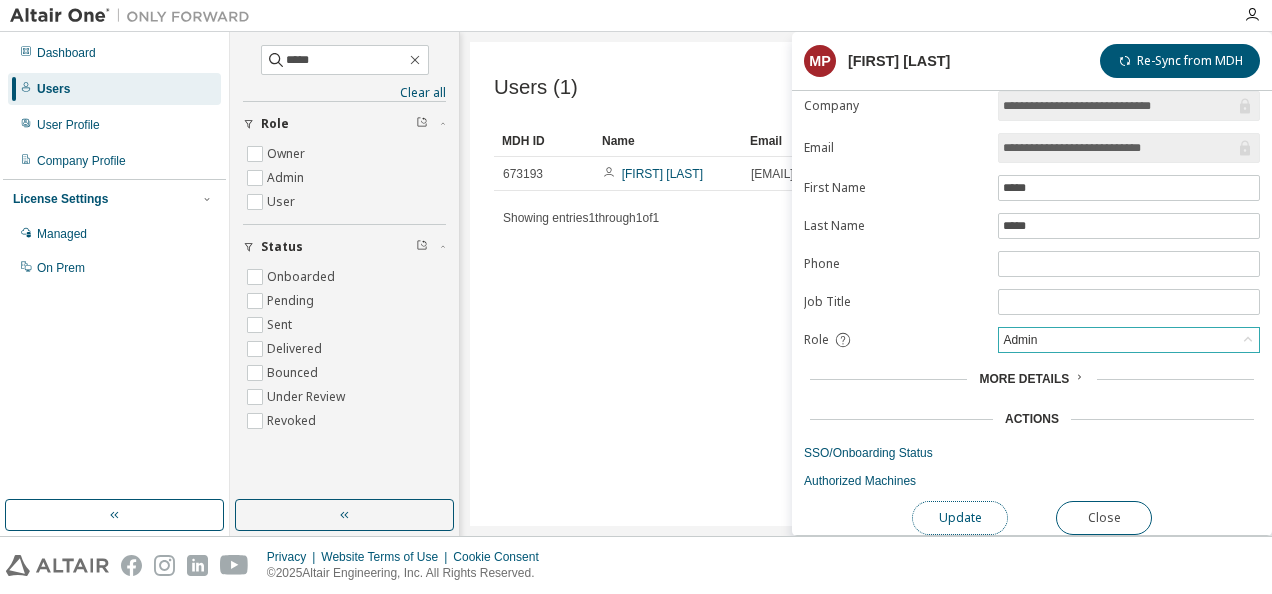 click on "Update" at bounding box center (960, 518) 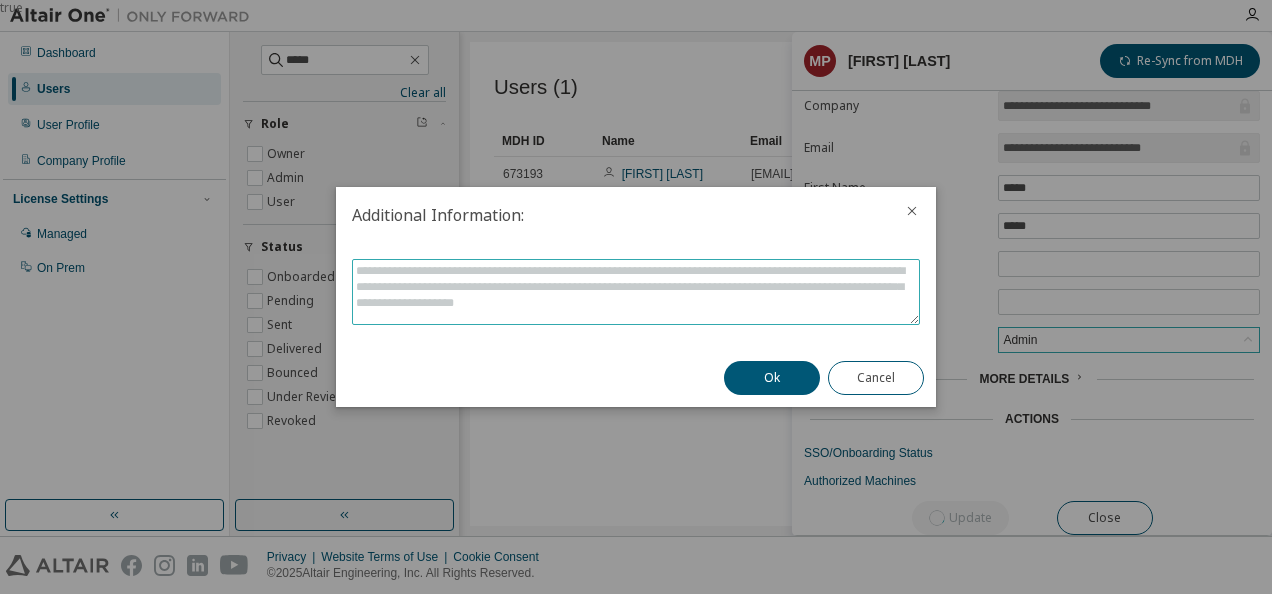 click at bounding box center (636, 292) 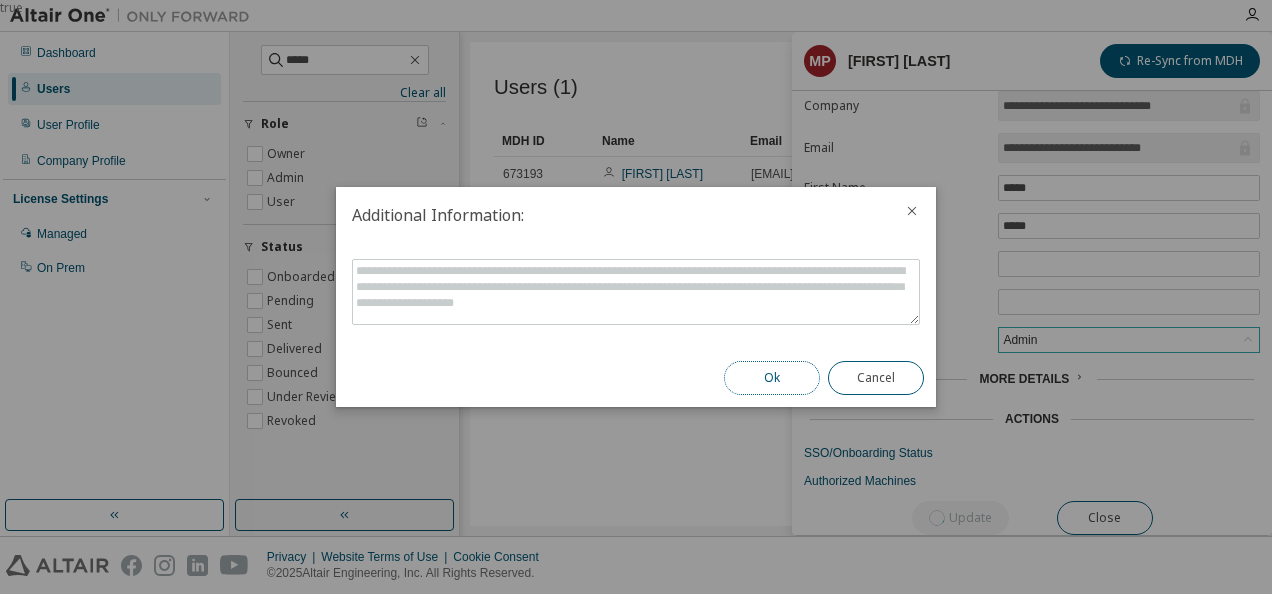 click on "Ok" at bounding box center [772, 378] 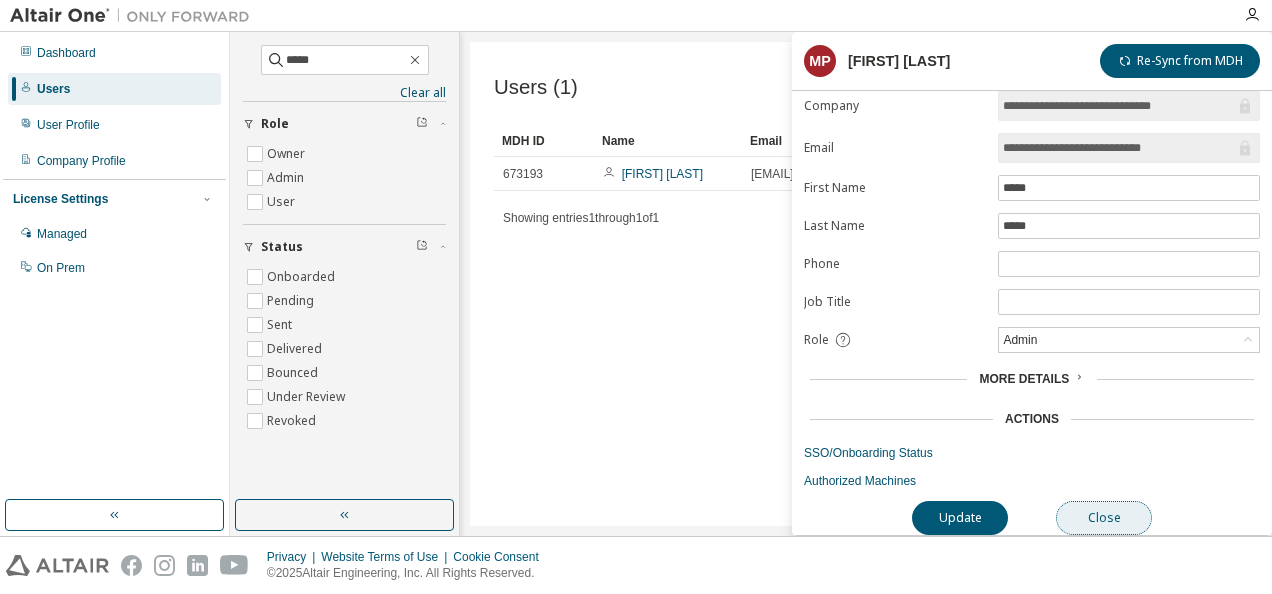 click on "Close" at bounding box center [1104, 518] 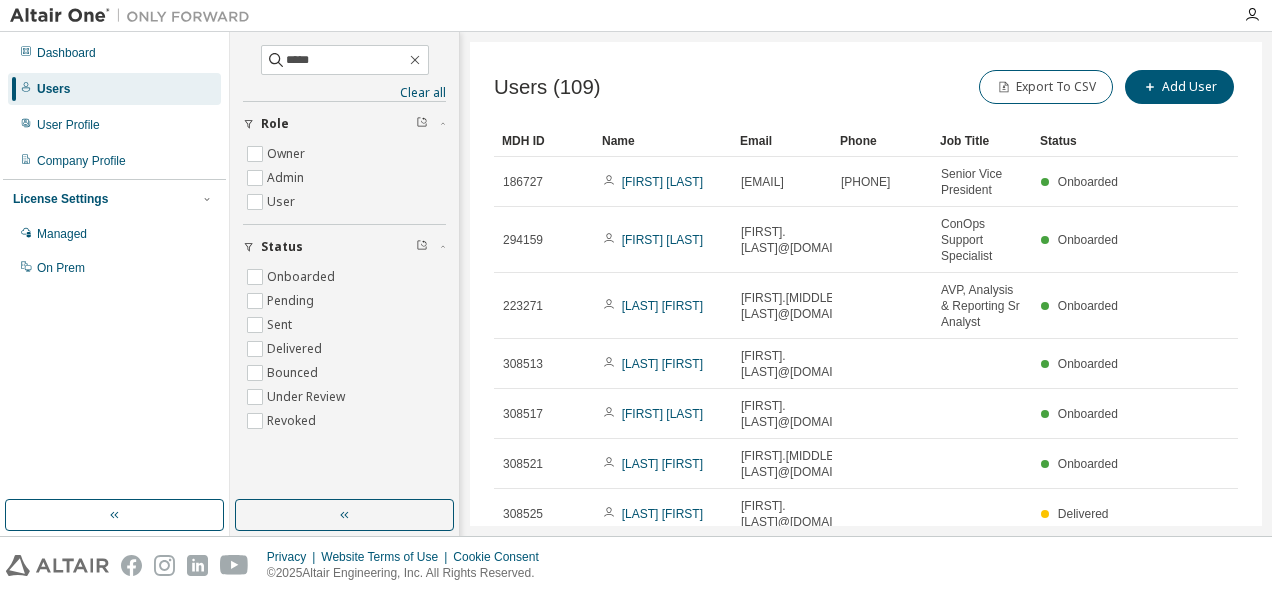 scroll, scrollTop: 0, scrollLeft: 0, axis: both 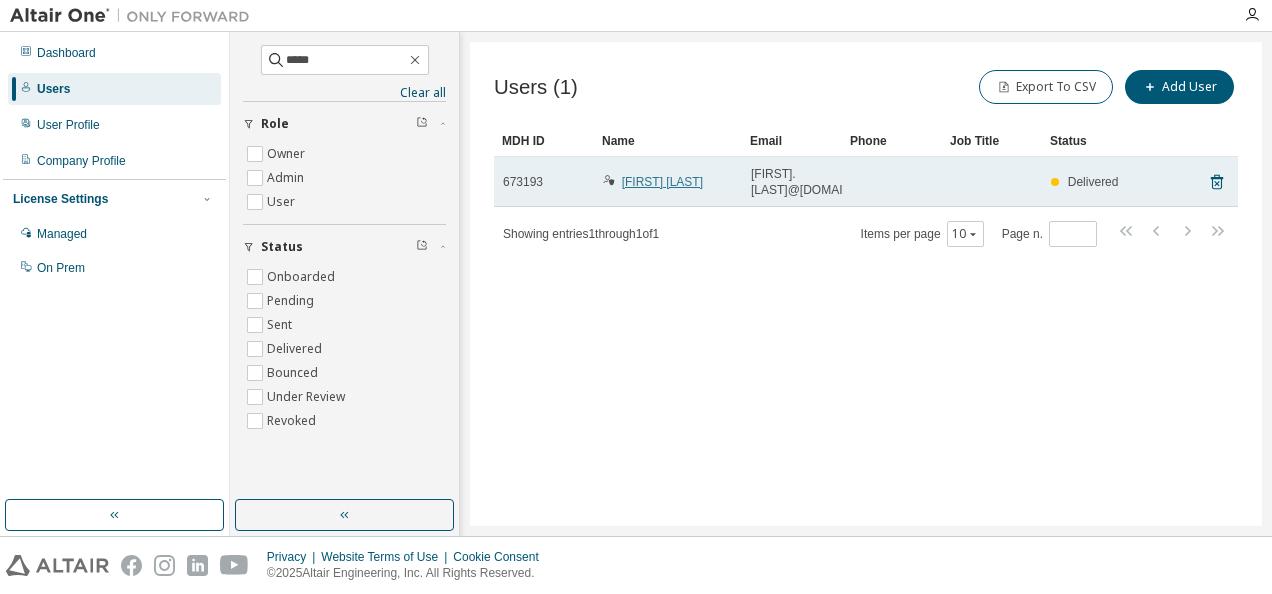 click on "[FIRST] [LAST]" at bounding box center (662, 182) 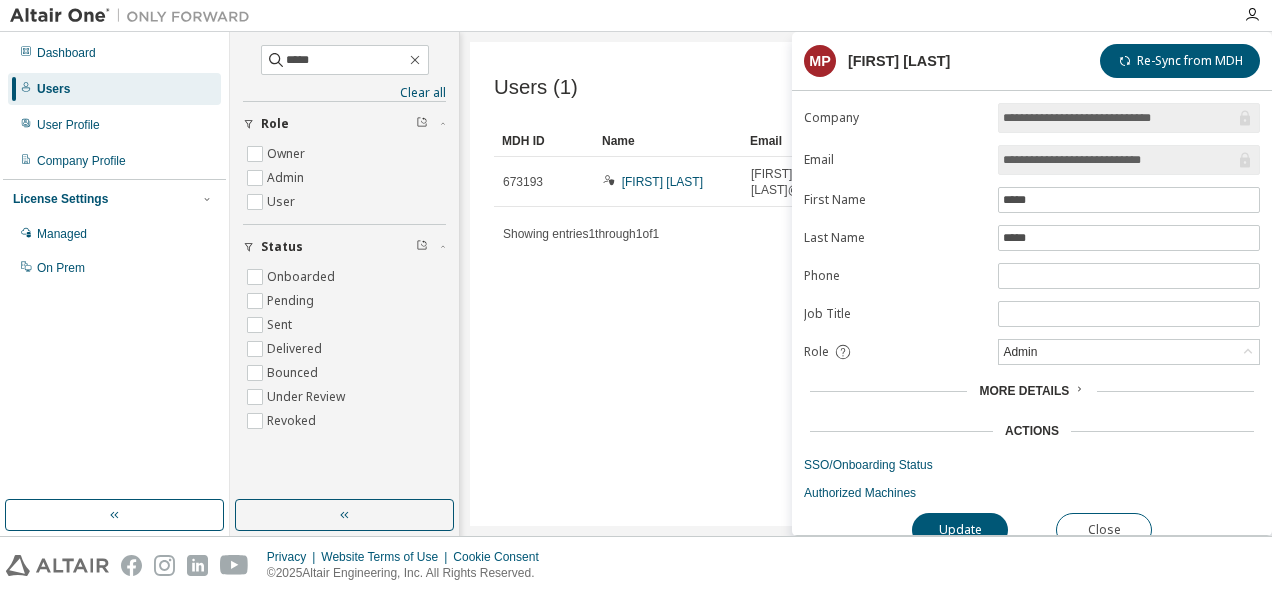 click on "Users (1) Export To CSV Add User Clear Load Save Save As Field Operator Value Select filter Select operand Add criteria Search MDH ID Name Email Phone Job Title Status 673193    [FIRST] [LAST] [EMAIL] Delivered Showing entries  1  through  1  of  1 Items per page 10 Page n. *" at bounding box center [866, 284] 